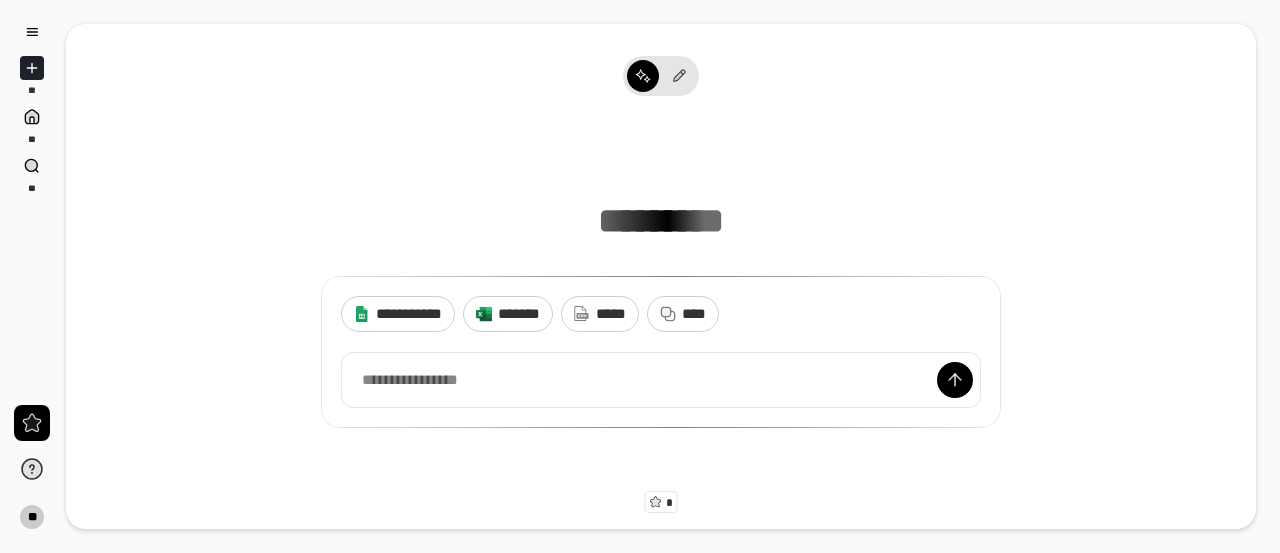 scroll, scrollTop: 0, scrollLeft: 0, axis: both 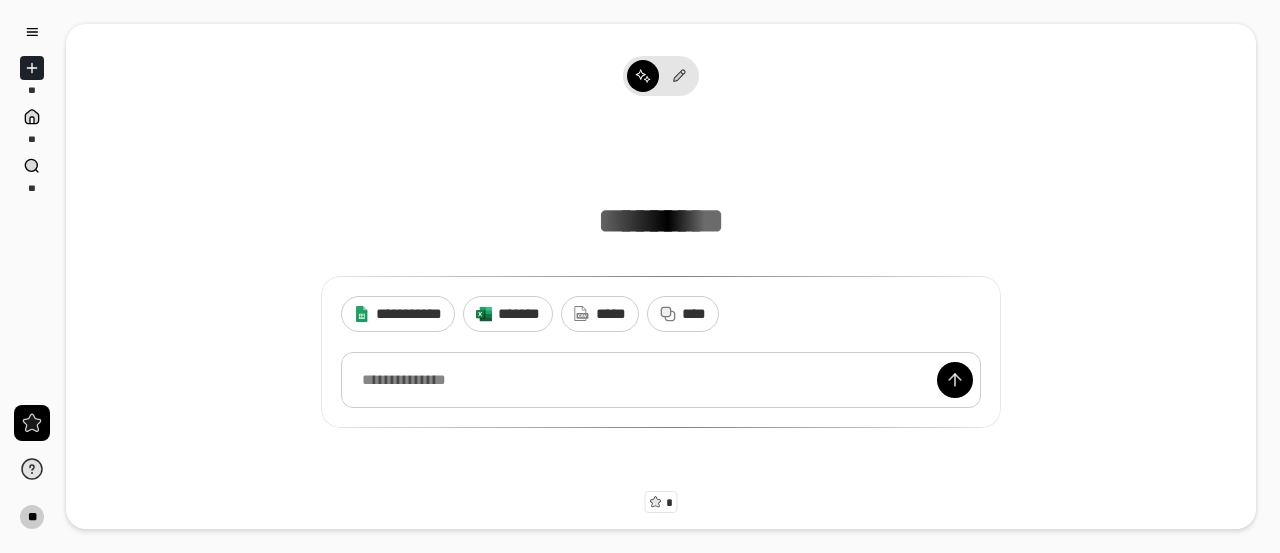 click at bounding box center [661, 380] 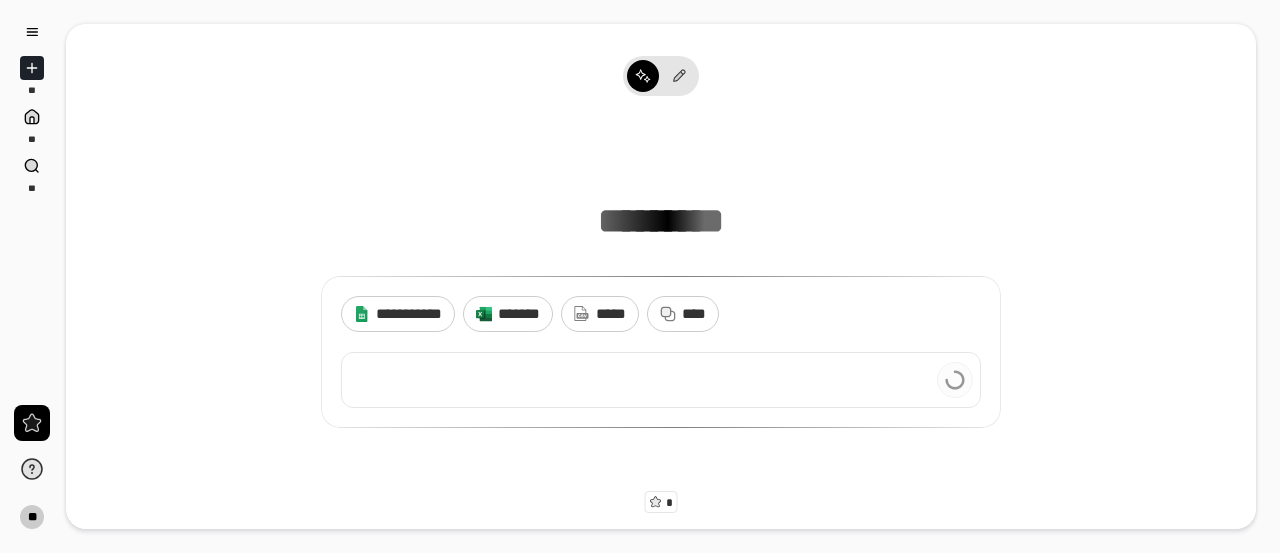 type 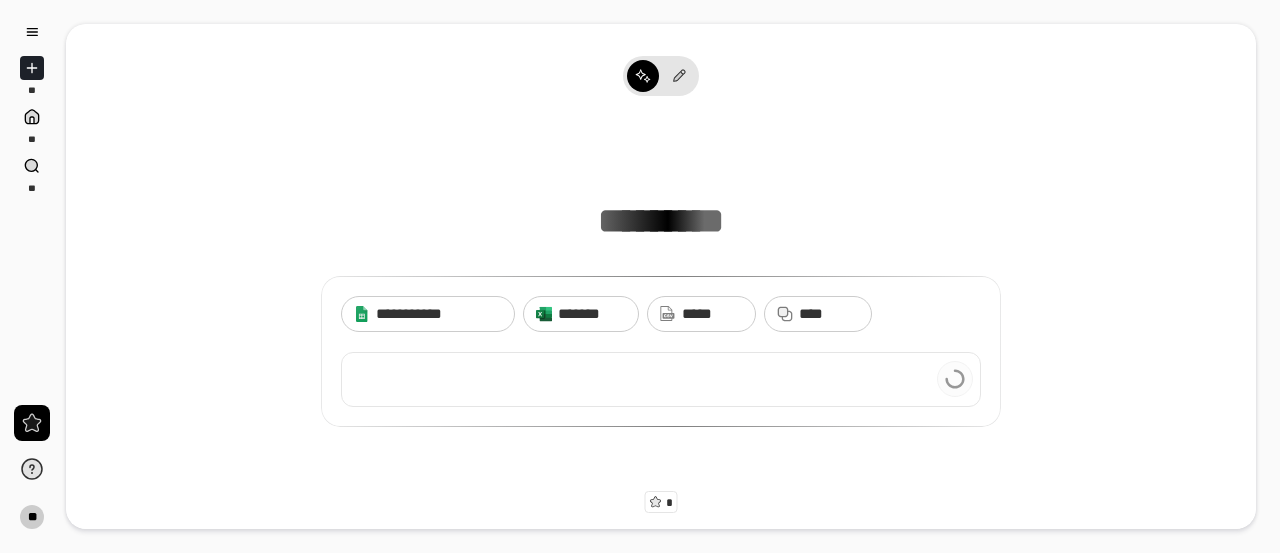 click at bounding box center [661, 379] 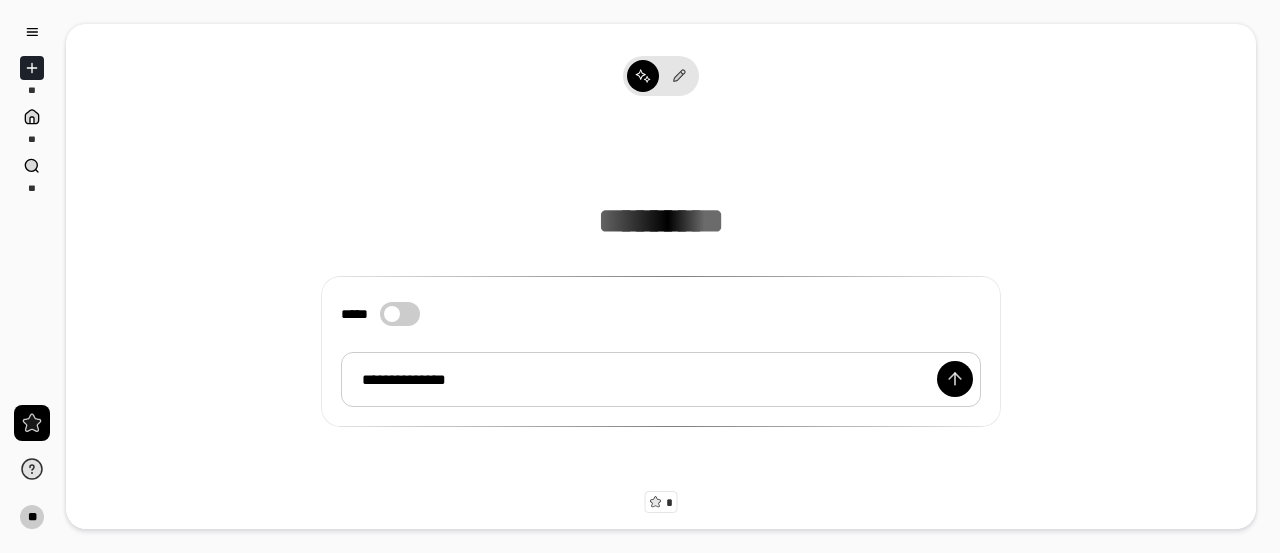 click on "**********" at bounding box center (661, 379) 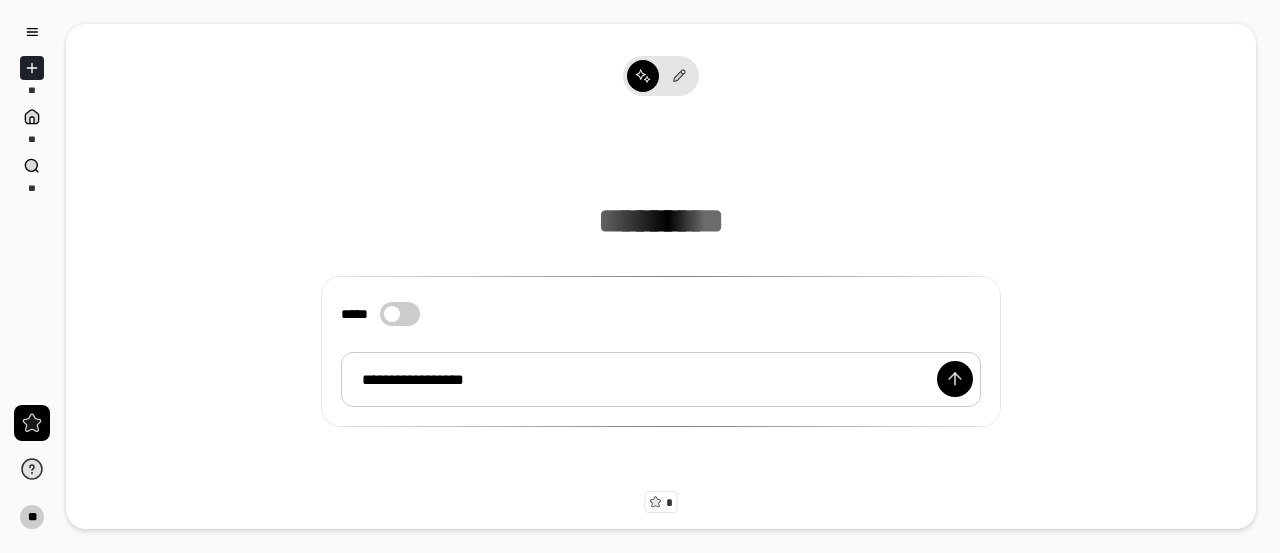 click on "**********" at bounding box center (413, 379) 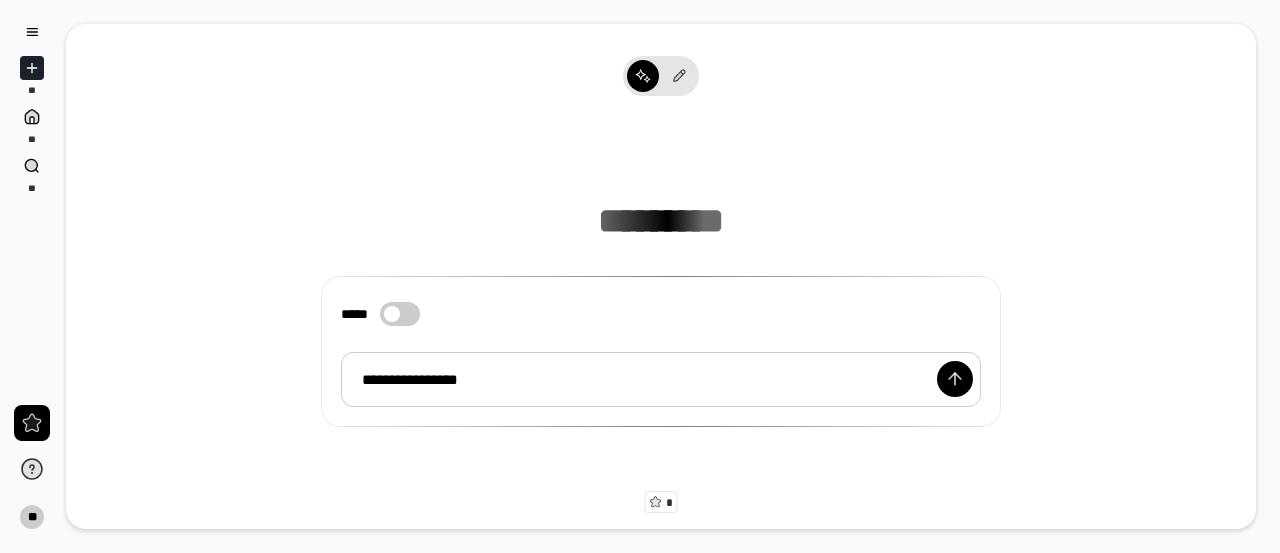 click on "**********" at bounding box center [661, 379] 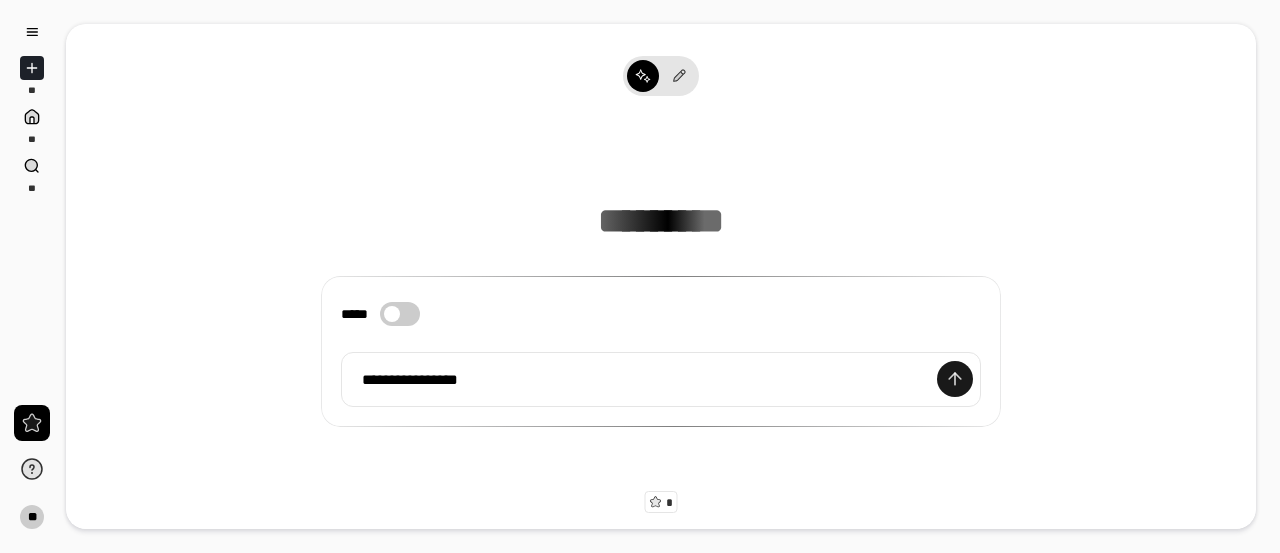 click at bounding box center [955, 379] 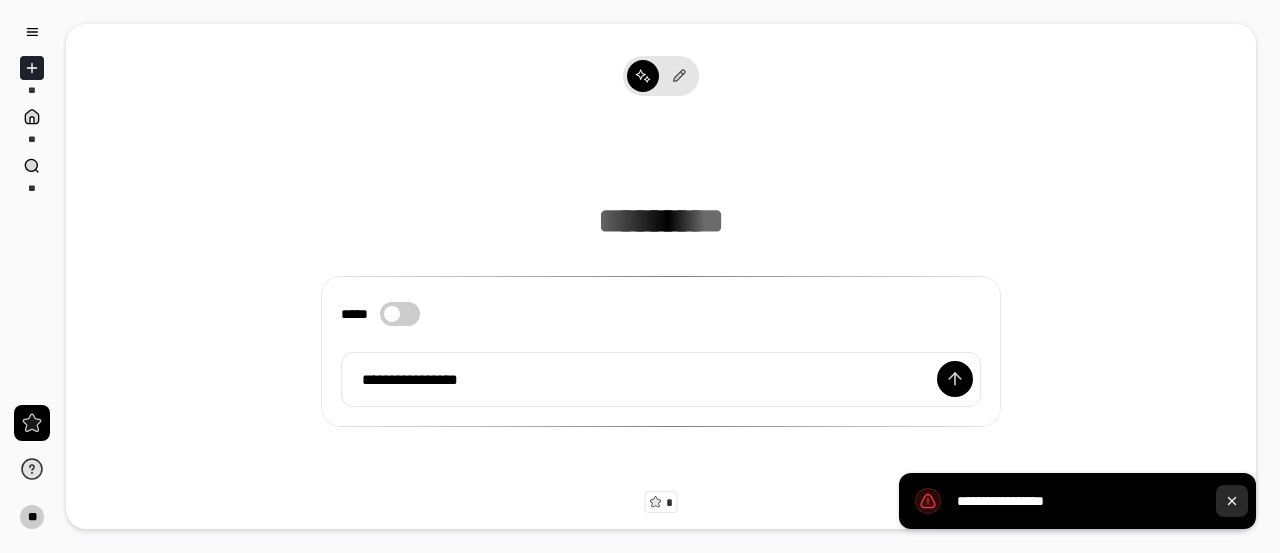 click at bounding box center (1232, 501) 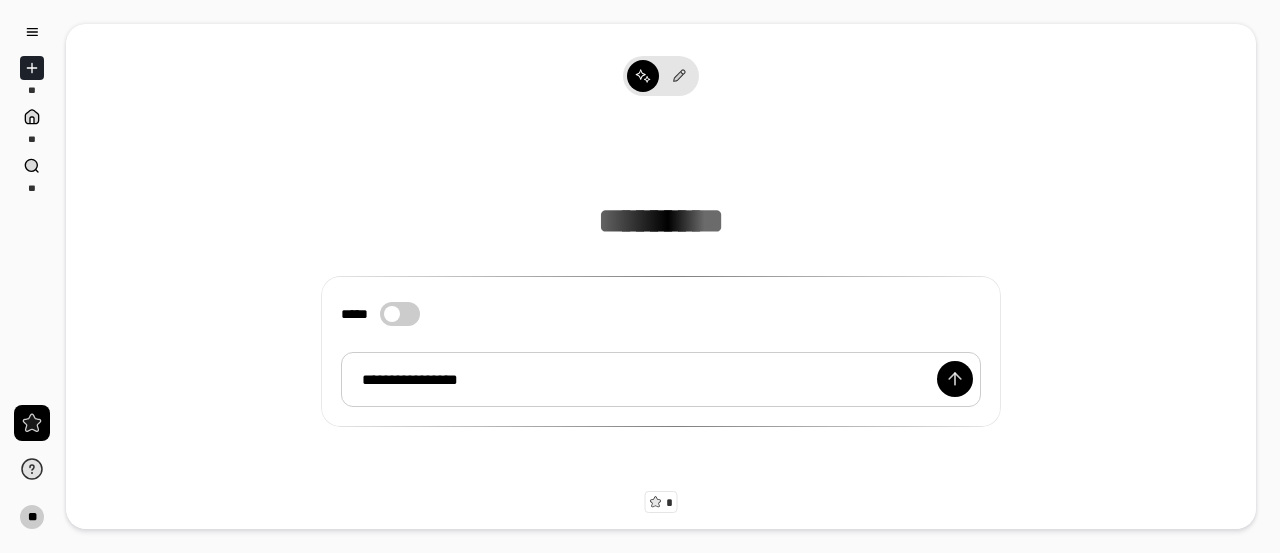 click on "**********" at bounding box center [410, 379] 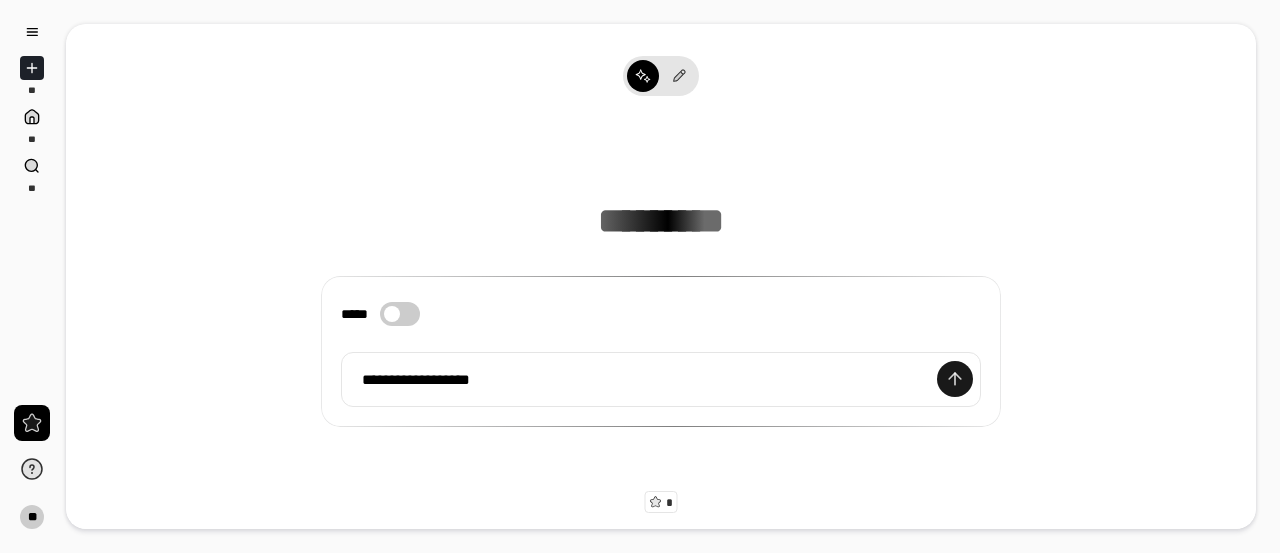 click at bounding box center [955, 379] 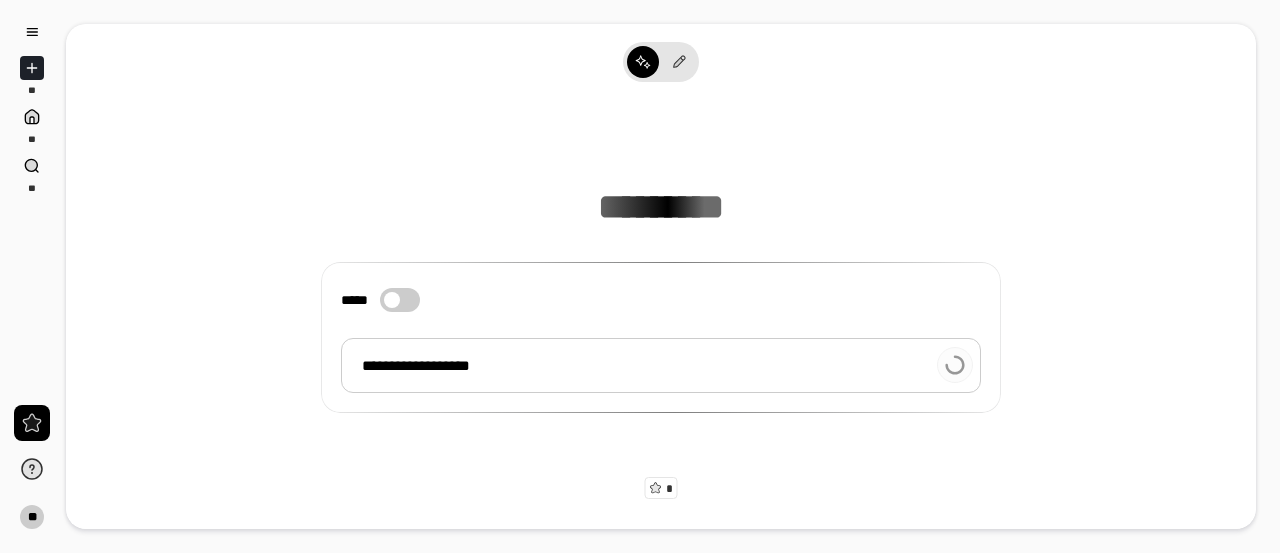scroll, scrollTop: 17, scrollLeft: 0, axis: vertical 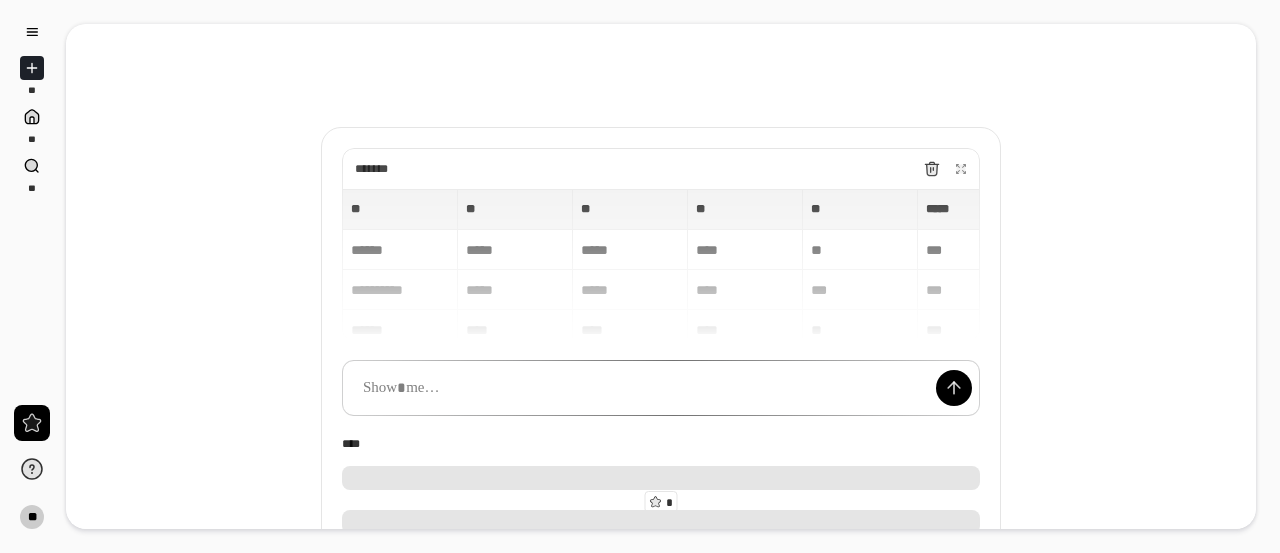 click 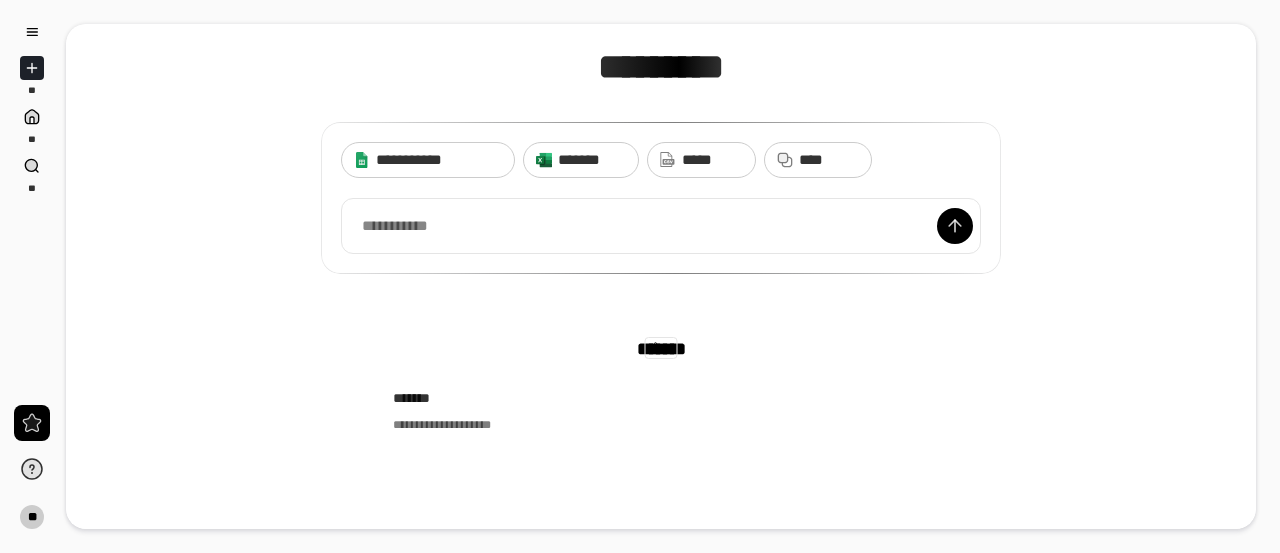 scroll, scrollTop: 300, scrollLeft: 0, axis: vertical 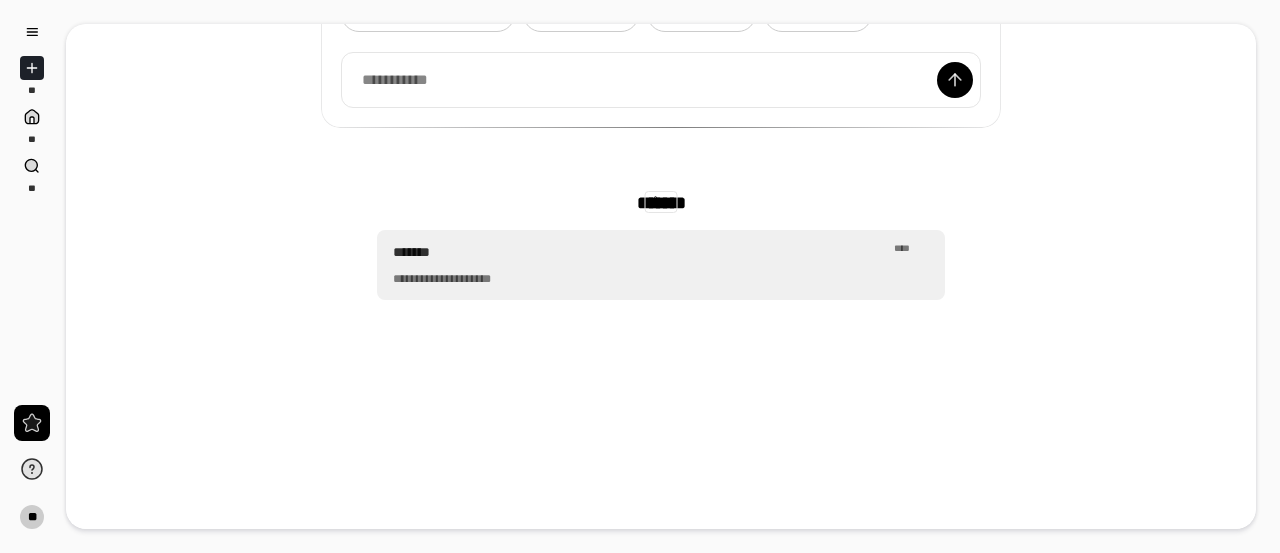 click on "**********" at bounding box center (442, 279) 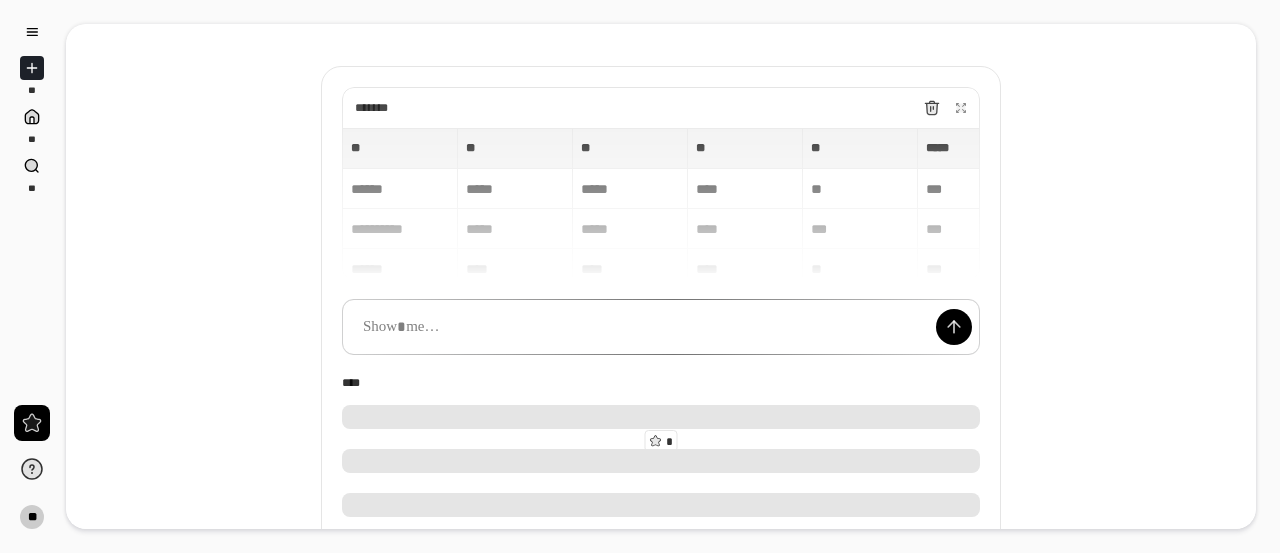 scroll, scrollTop: 0, scrollLeft: 0, axis: both 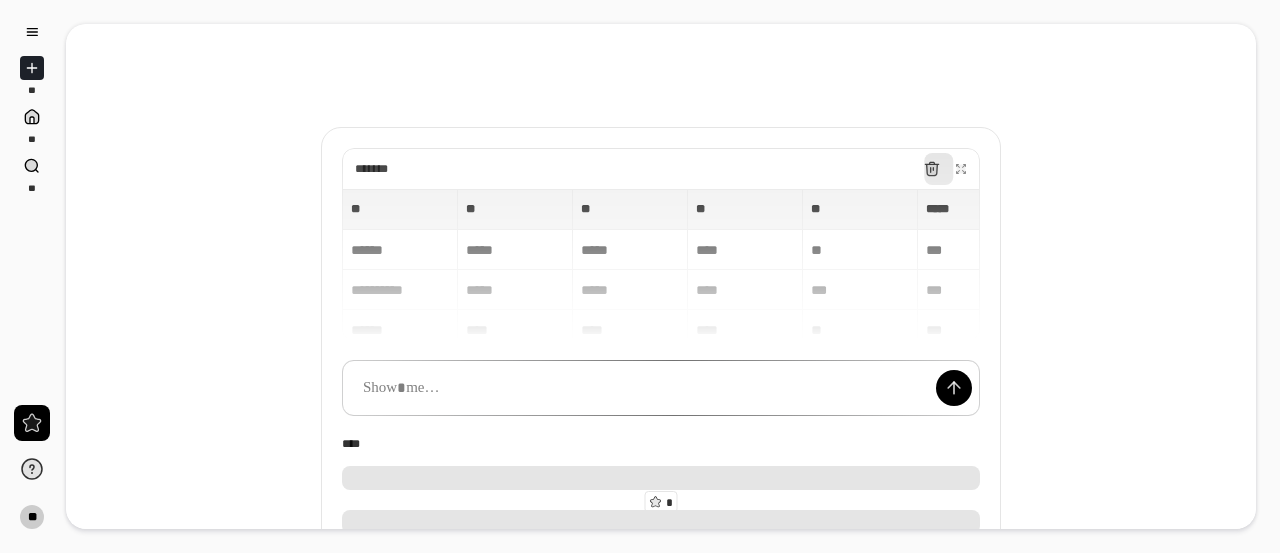 click at bounding box center (932, 169) 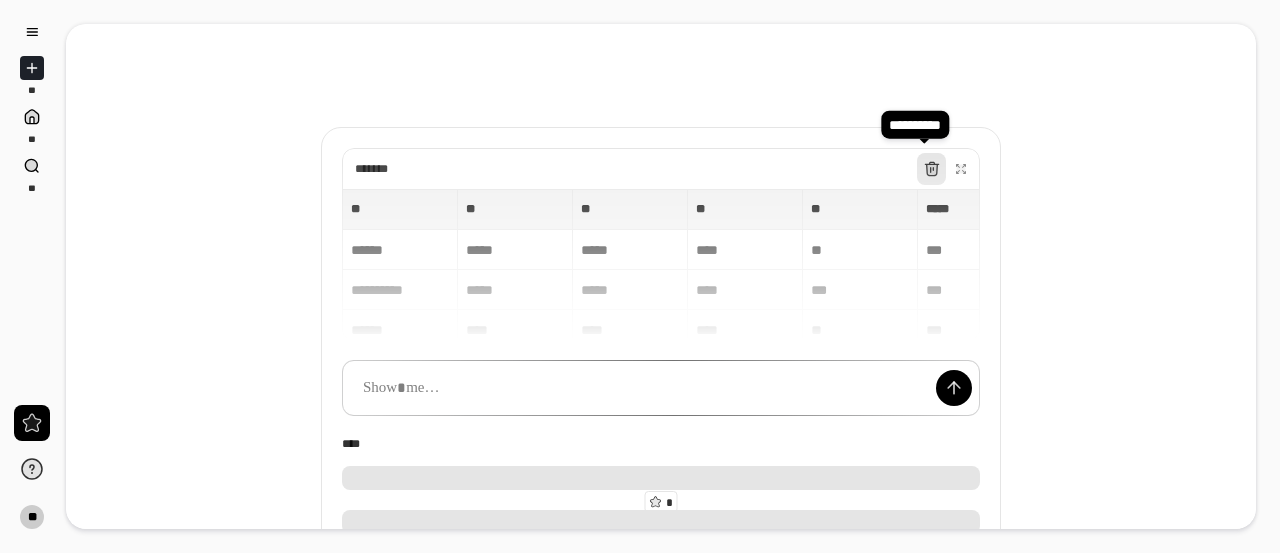 click at bounding box center [932, 169] 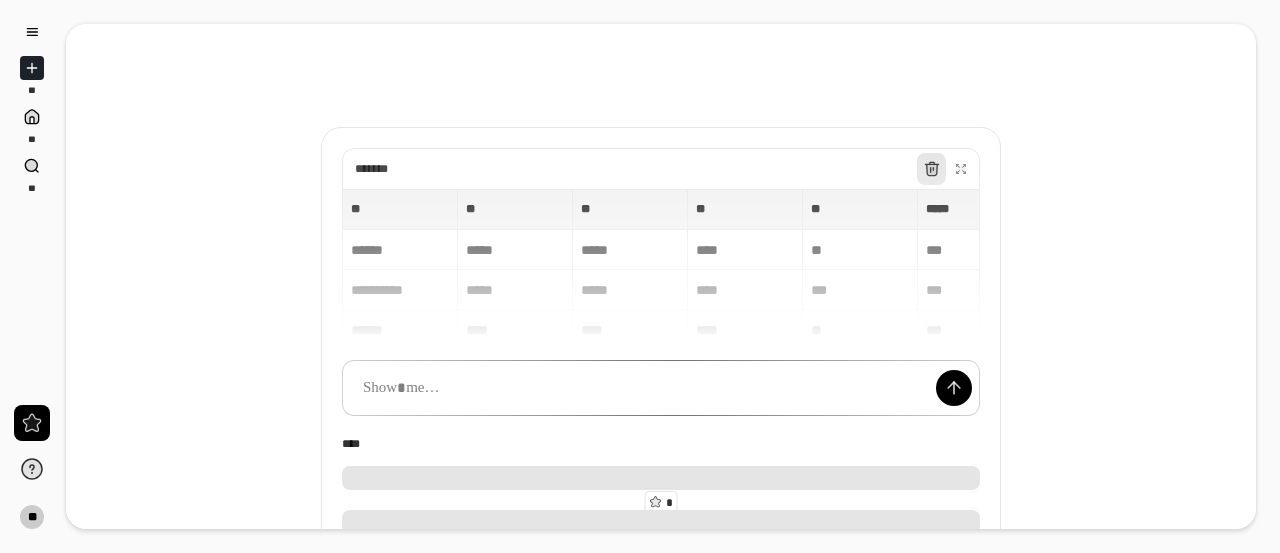 click 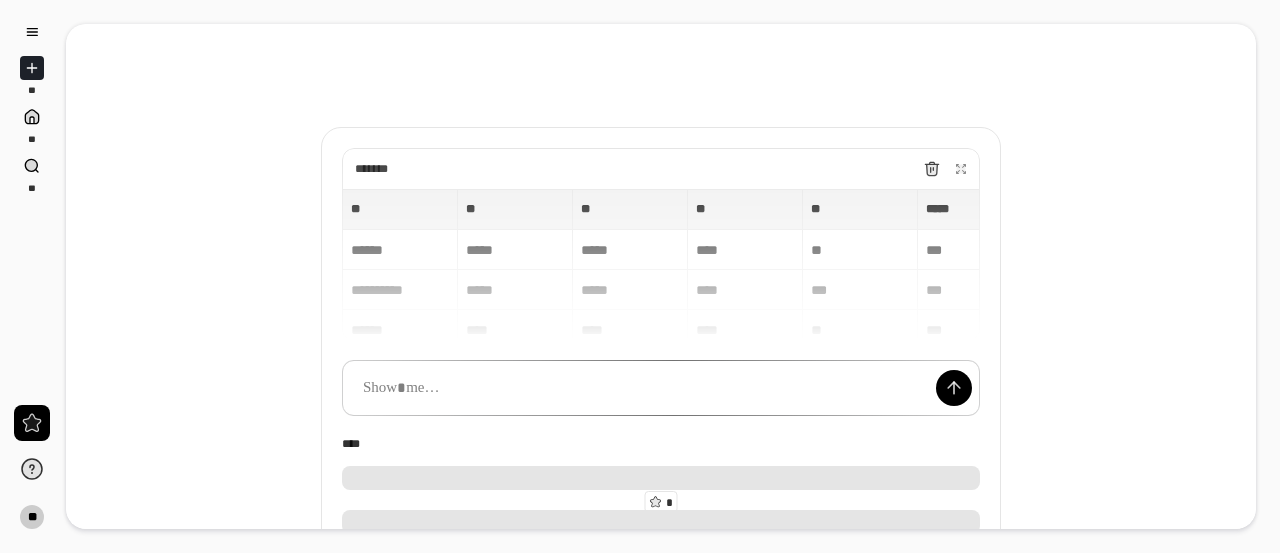 click at bounding box center [32, 68] 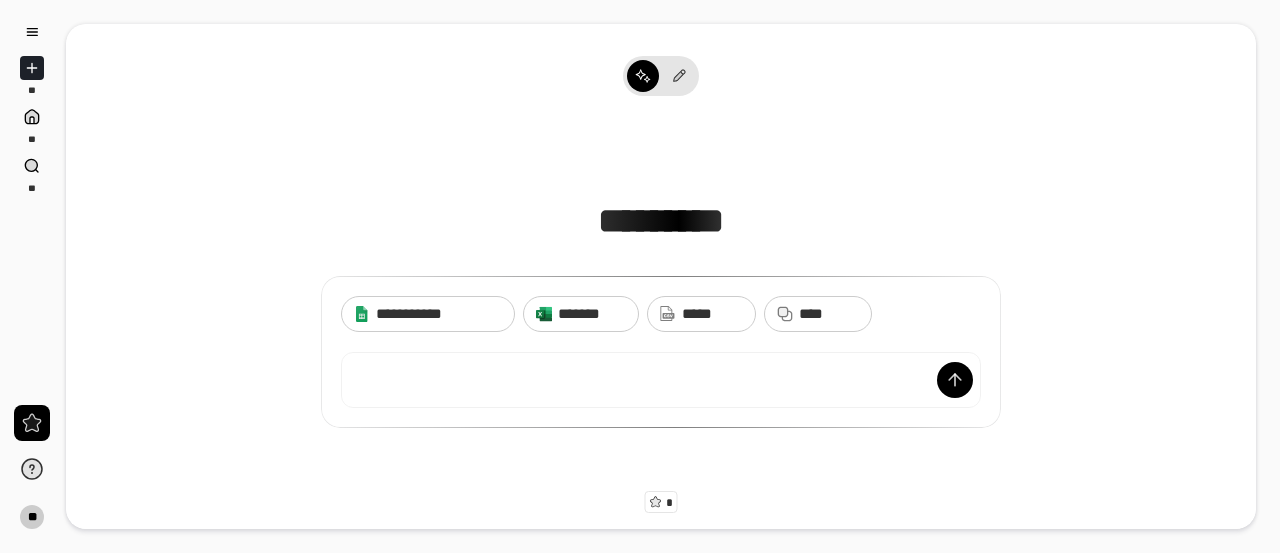 scroll, scrollTop: 16, scrollLeft: 0, axis: vertical 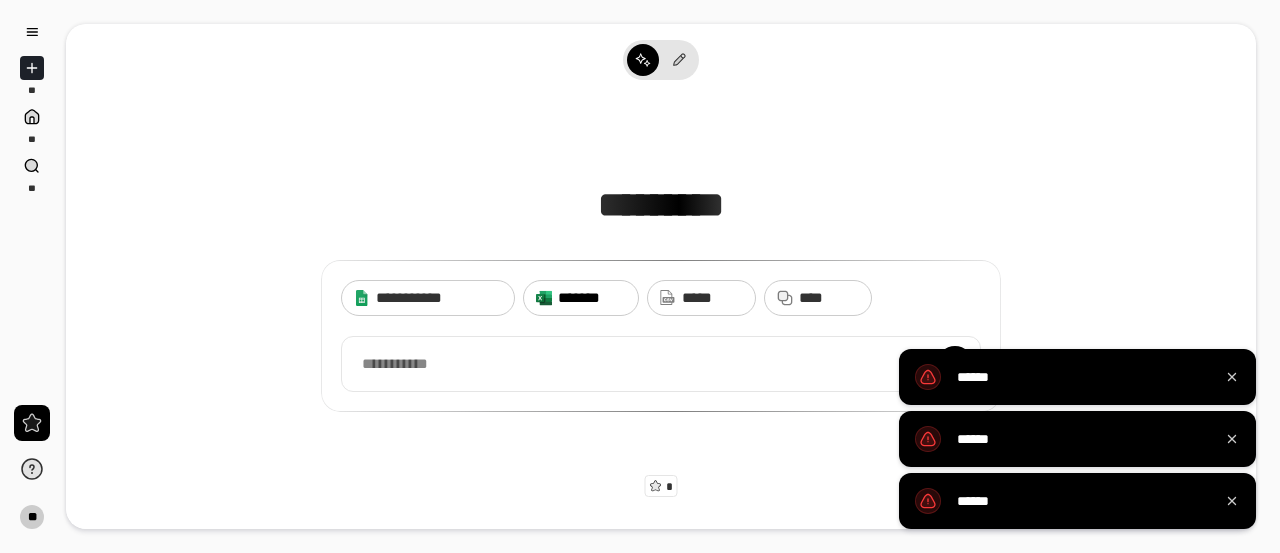 click on "*******" at bounding box center [579, 297] 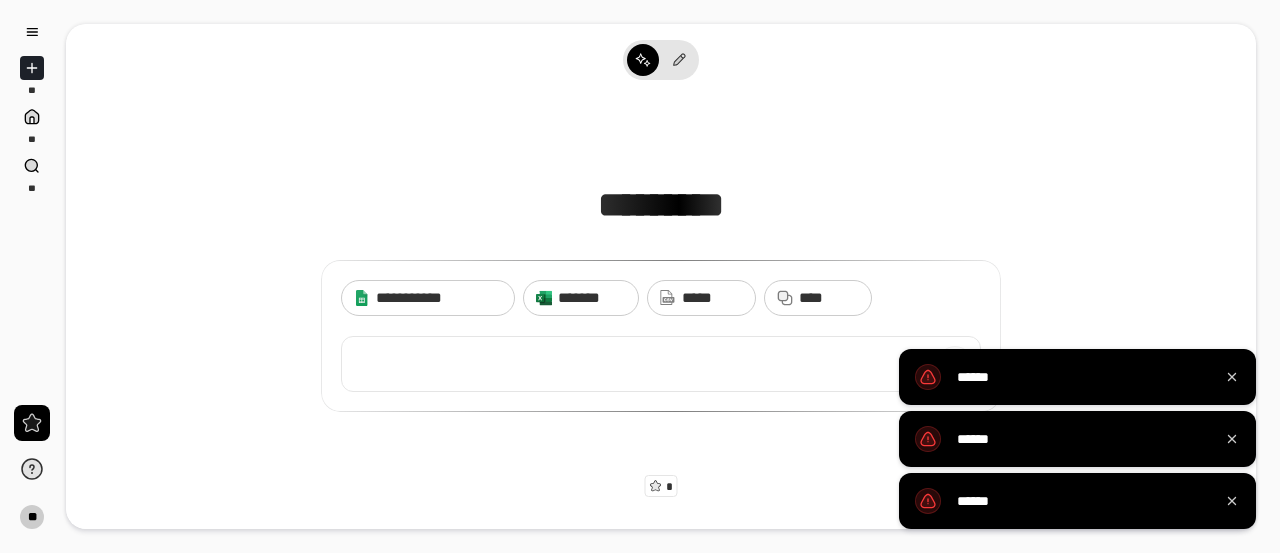 click at bounding box center [661, 364] 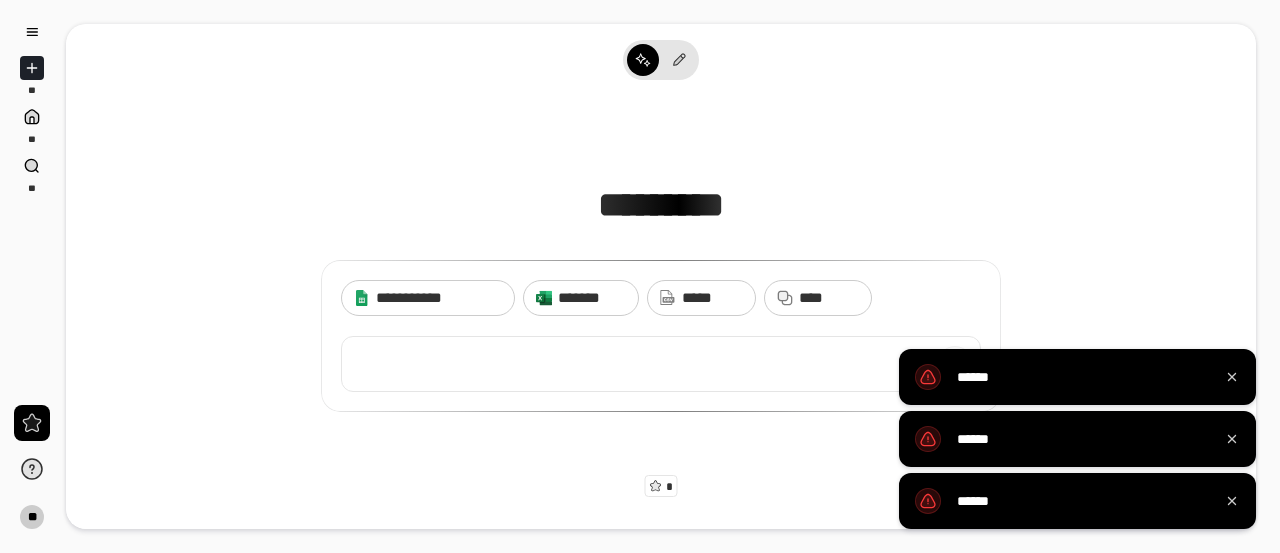 type 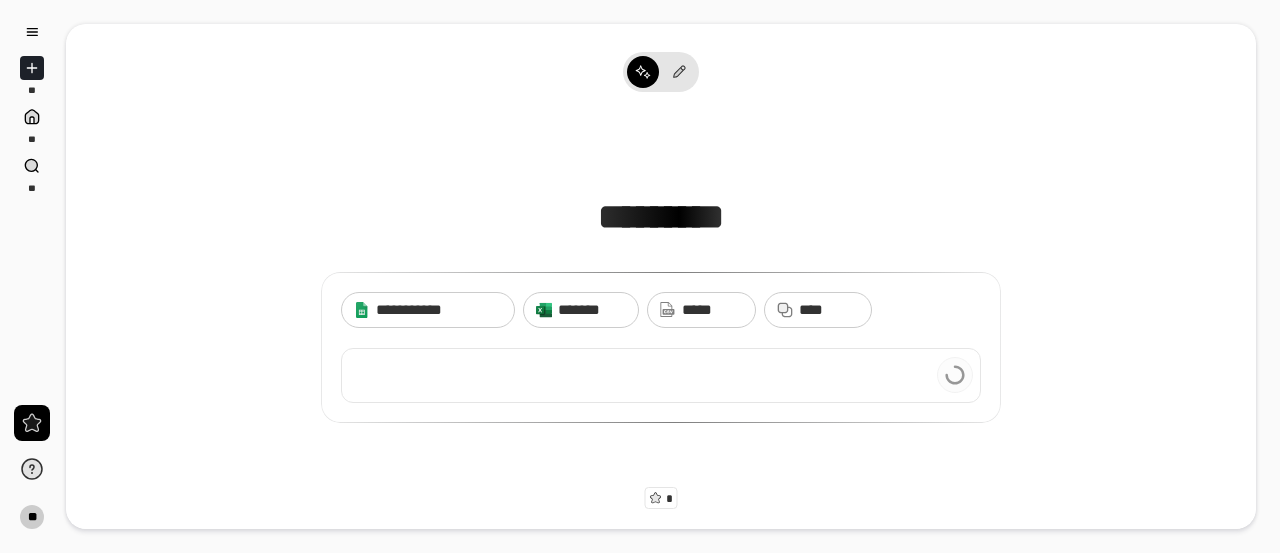 scroll, scrollTop: 0, scrollLeft: 0, axis: both 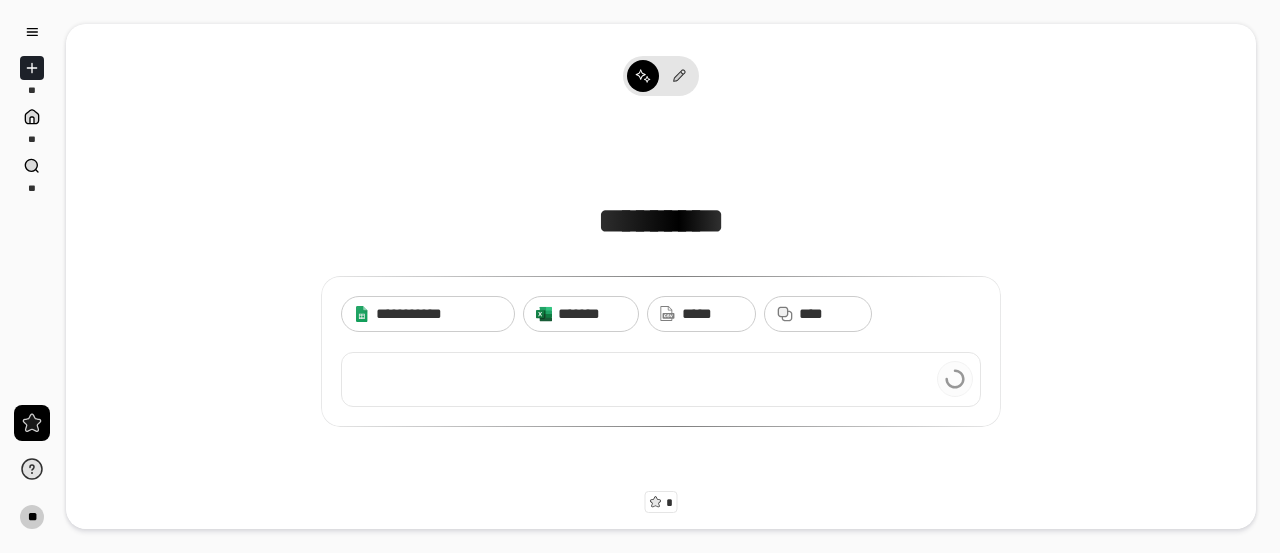 click at bounding box center (661, 379) 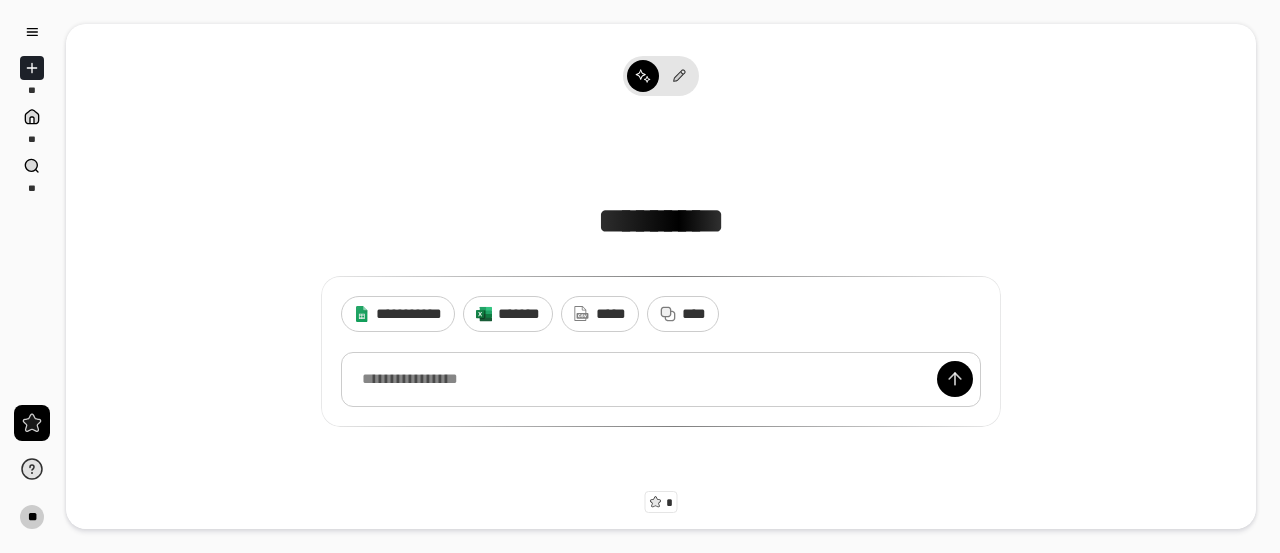 drag, startPoint x: 534, startPoint y: 361, endPoint x: 523, endPoint y: 374, distance: 17.029387 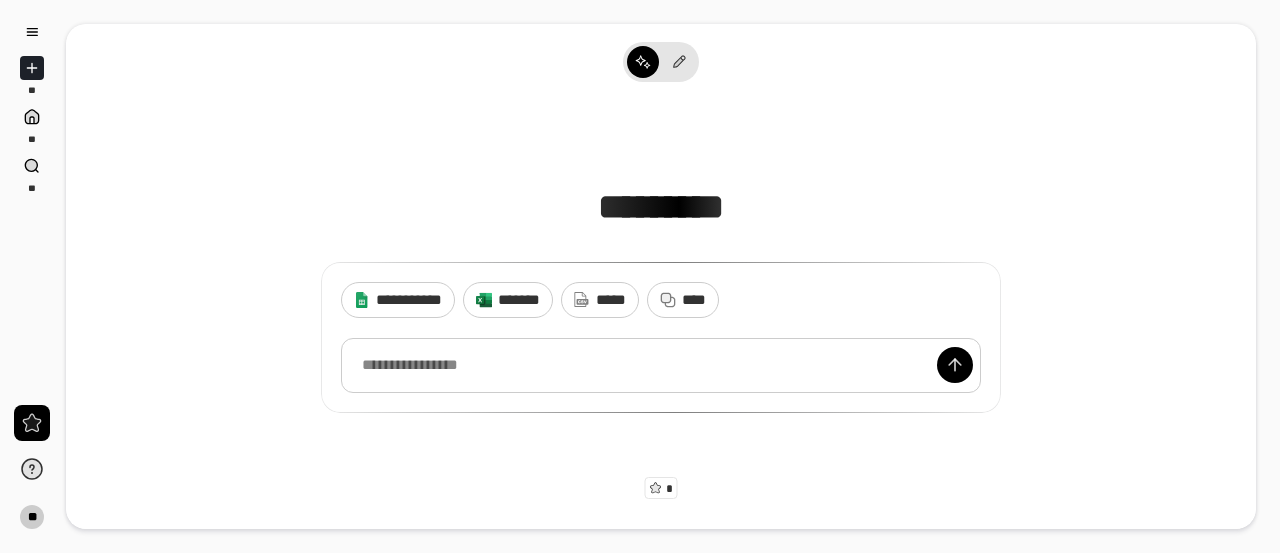 scroll, scrollTop: 16, scrollLeft: 0, axis: vertical 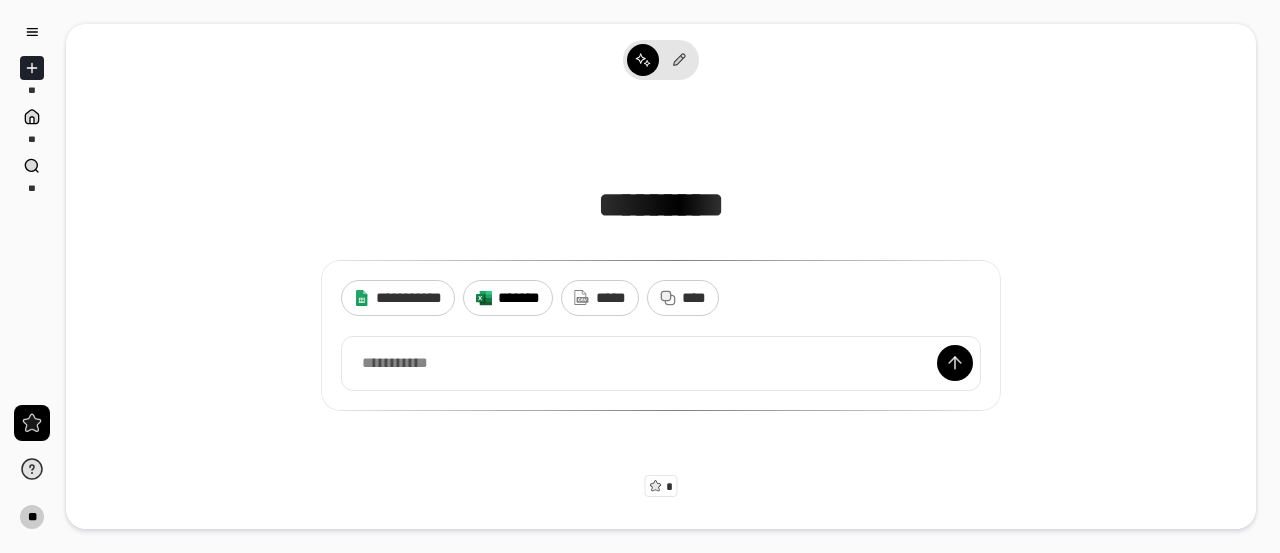 click 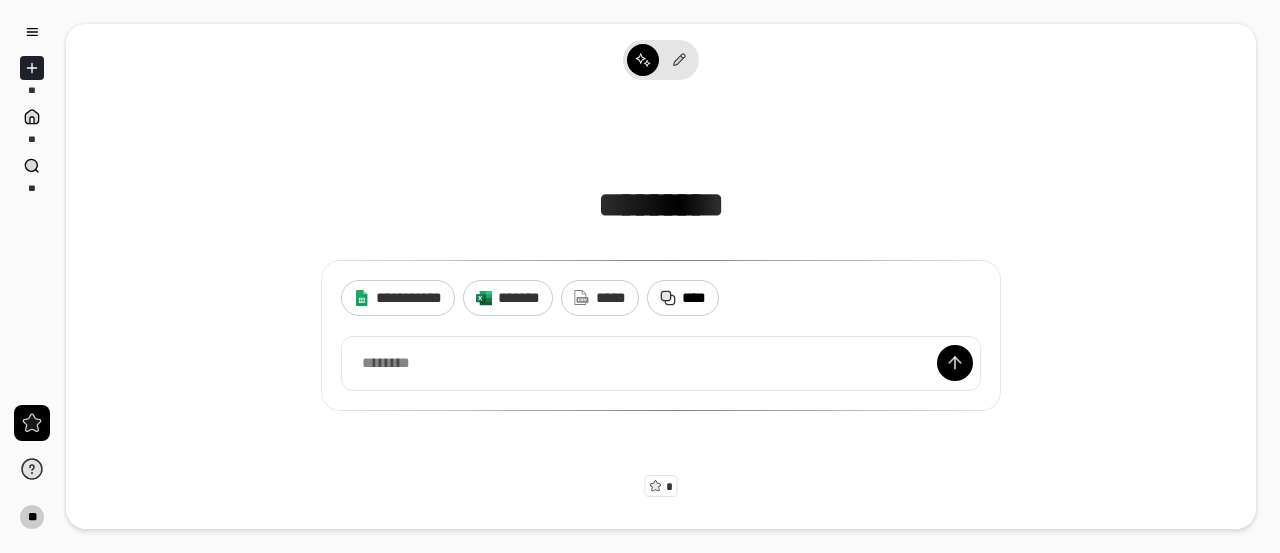 click on "****" at bounding box center (694, 297) 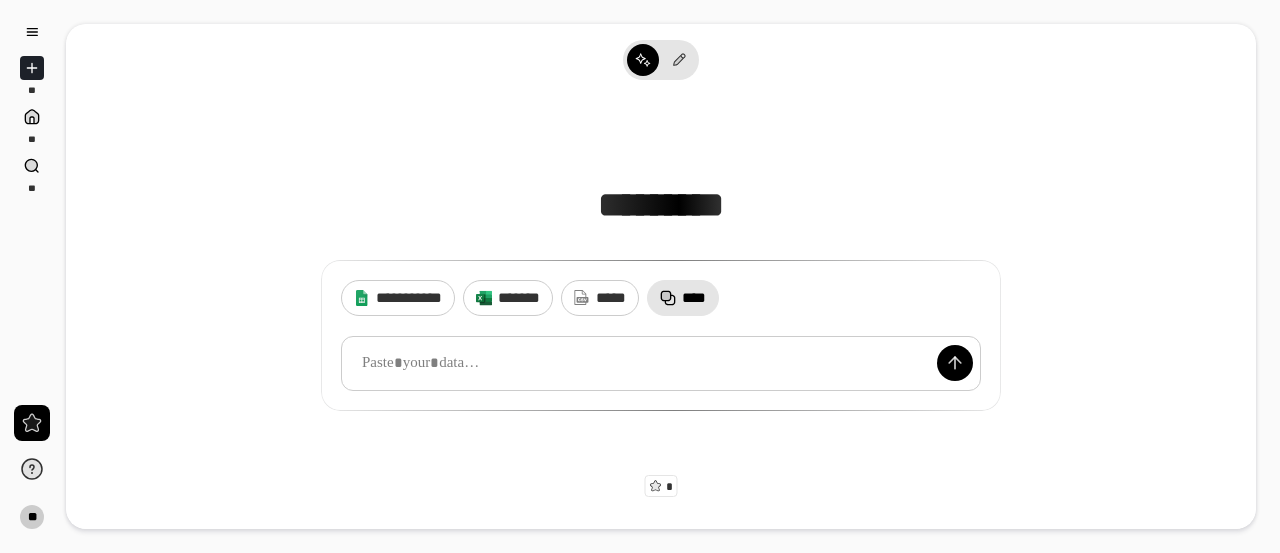 click at bounding box center [661, 363] 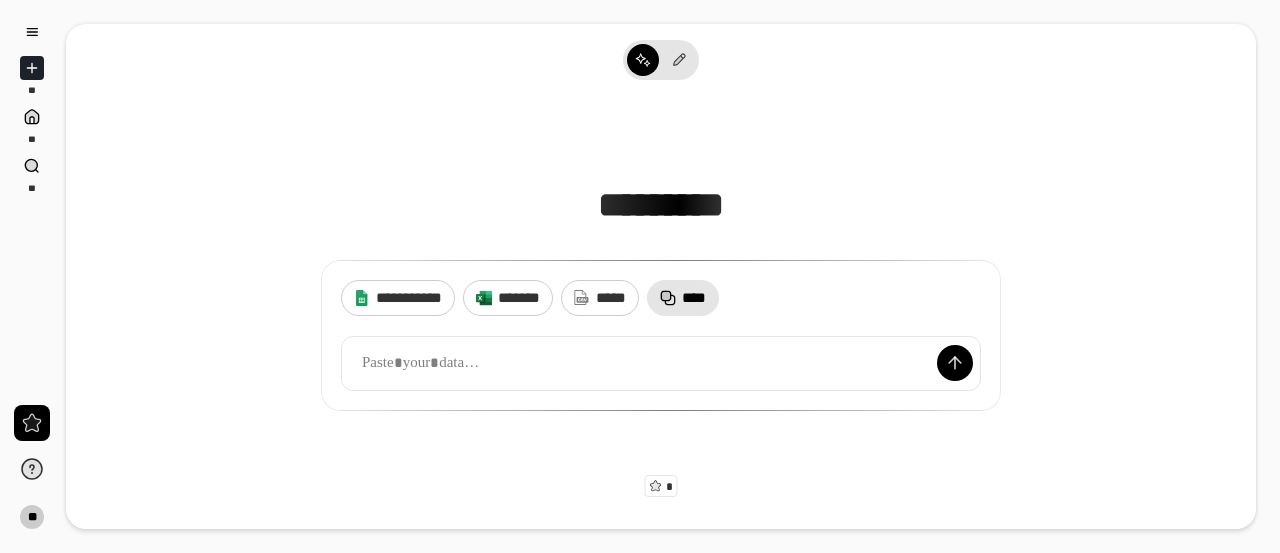 drag, startPoint x: 600, startPoint y: 357, endPoint x: 486, endPoint y: 317, distance: 120.8139 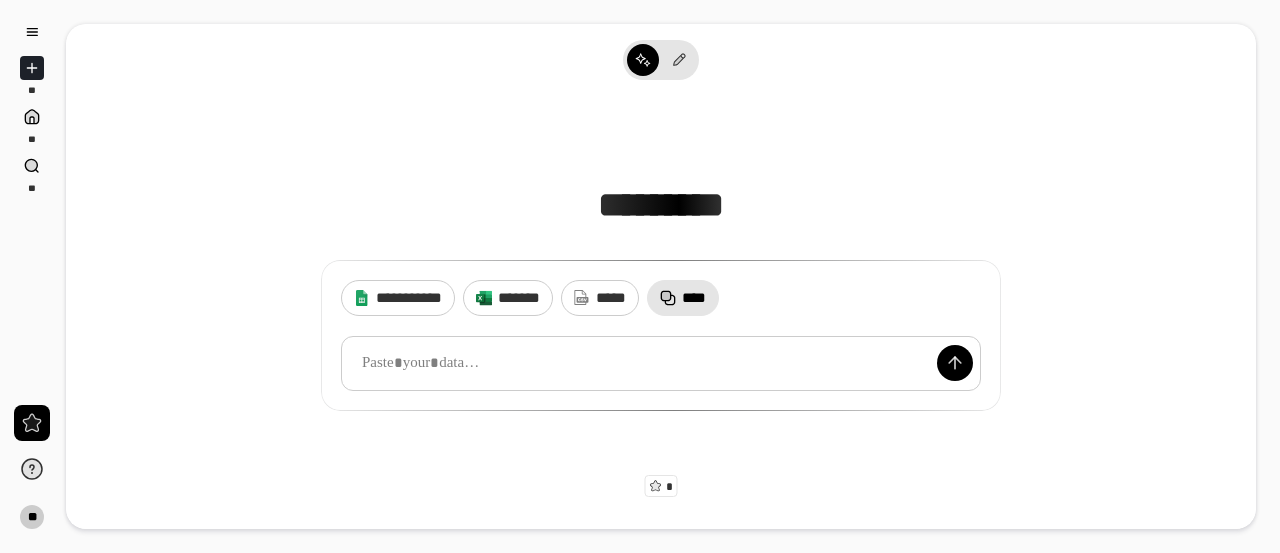 scroll, scrollTop: 14, scrollLeft: 0, axis: vertical 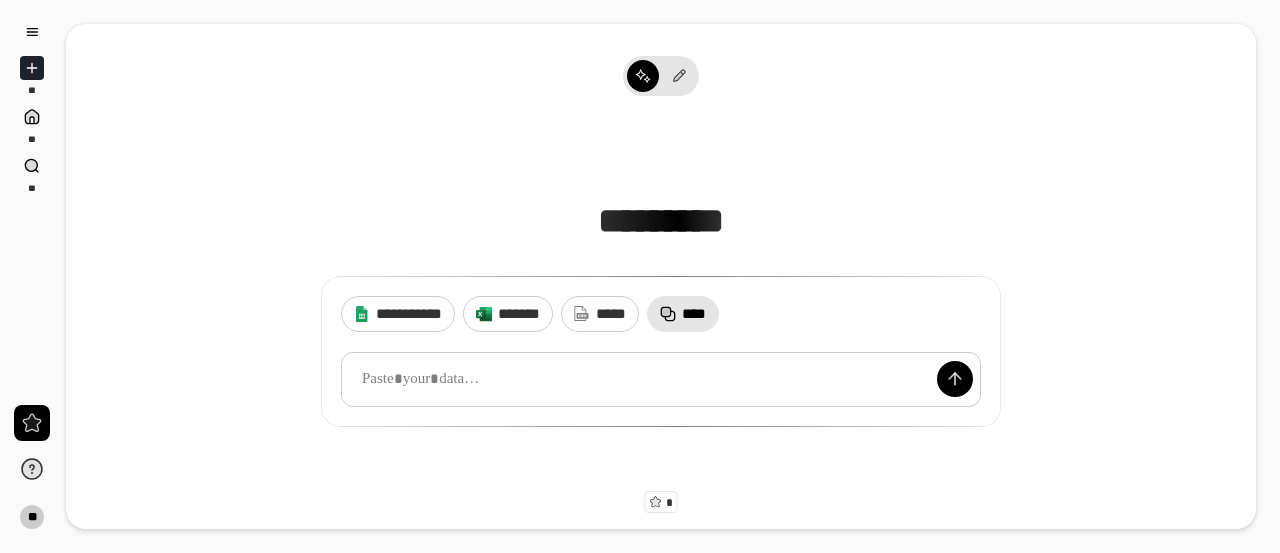 click at bounding box center (661, 379) 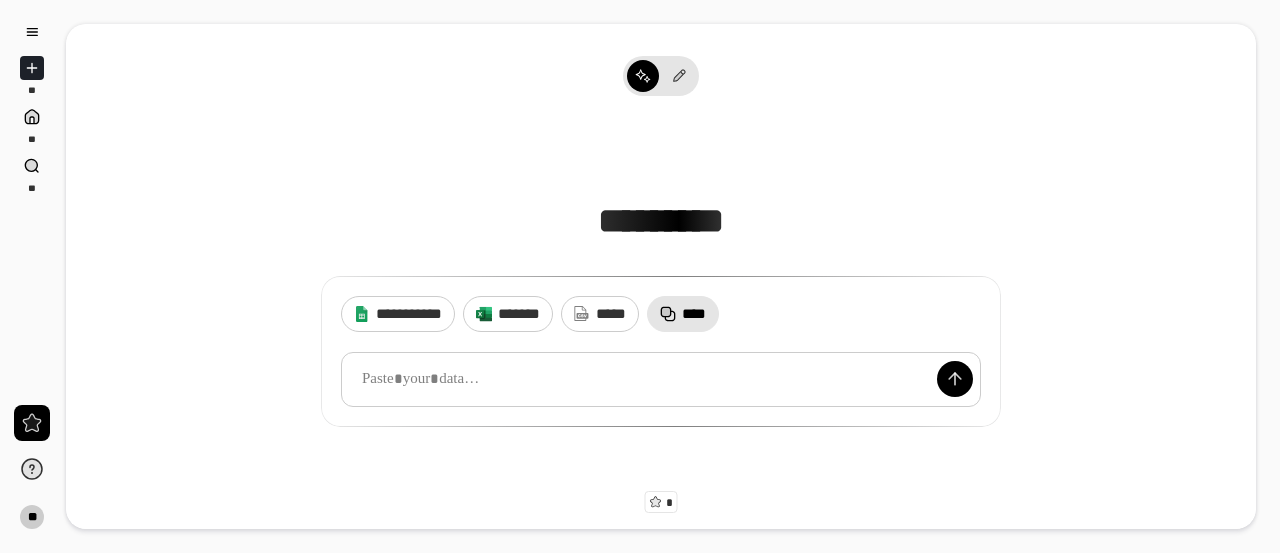 click at bounding box center [661, 379] 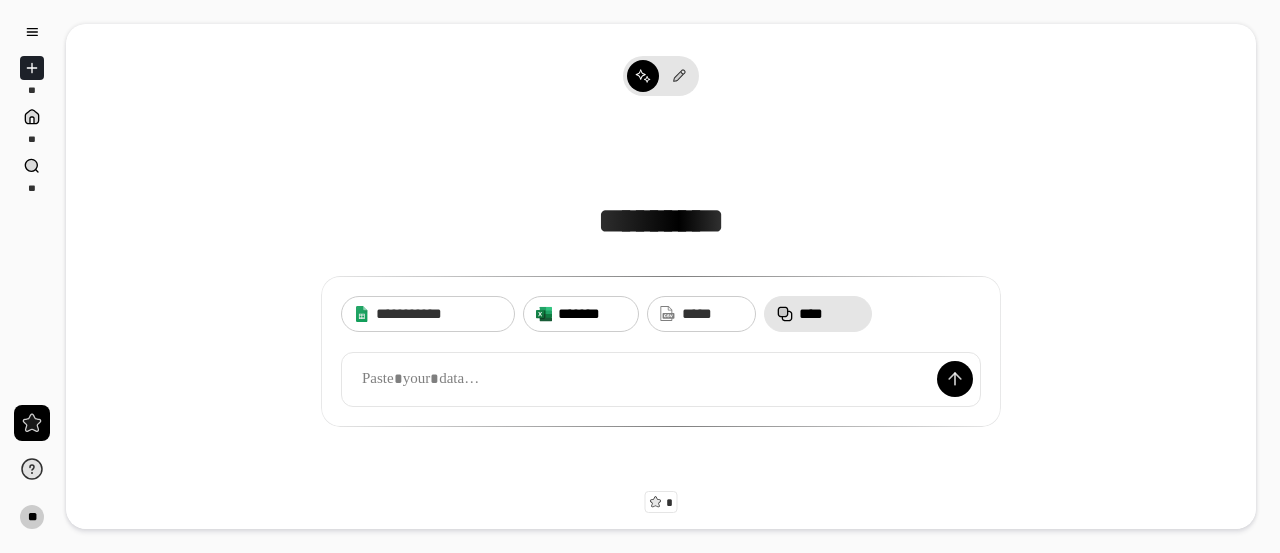 click on "*******" at bounding box center [579, 313] 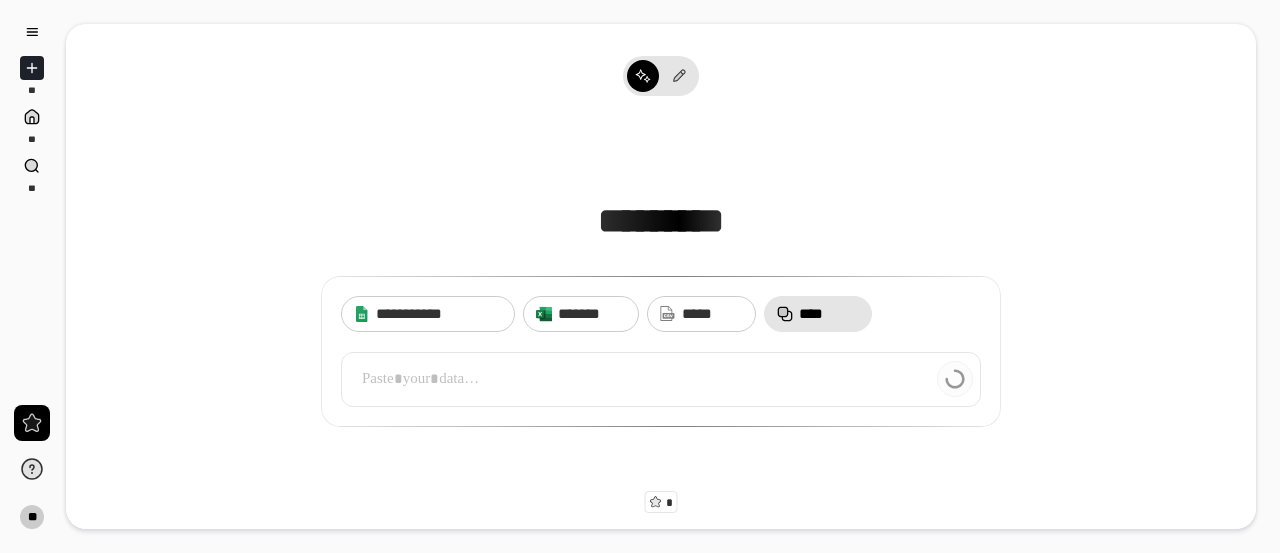 click at bounding box center (661, 379) 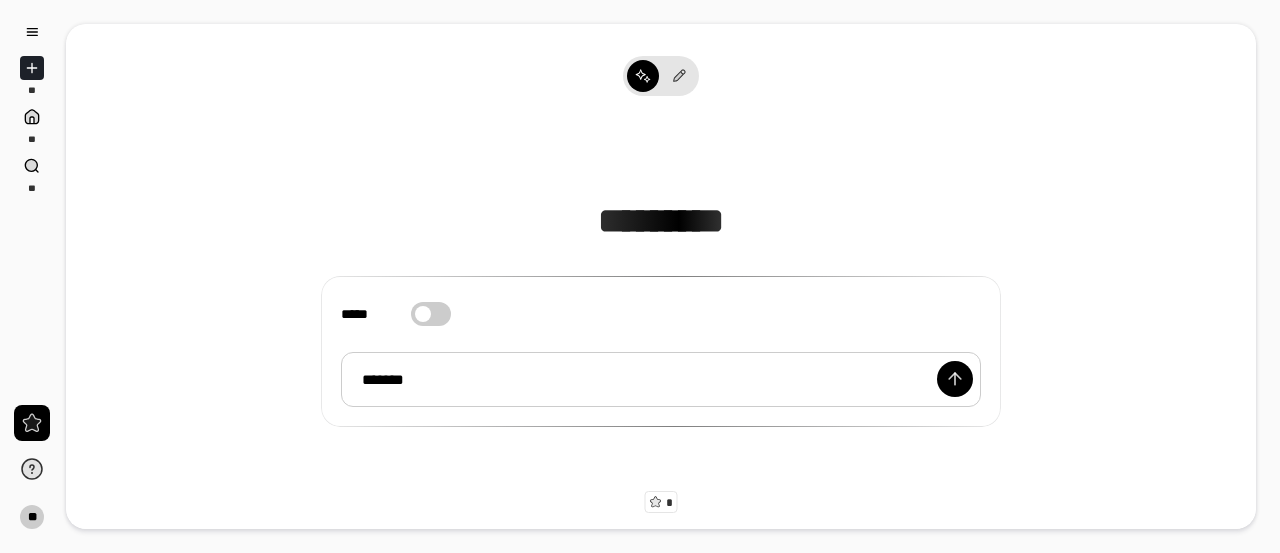 click on "*******" at bounding box center [383, 379] 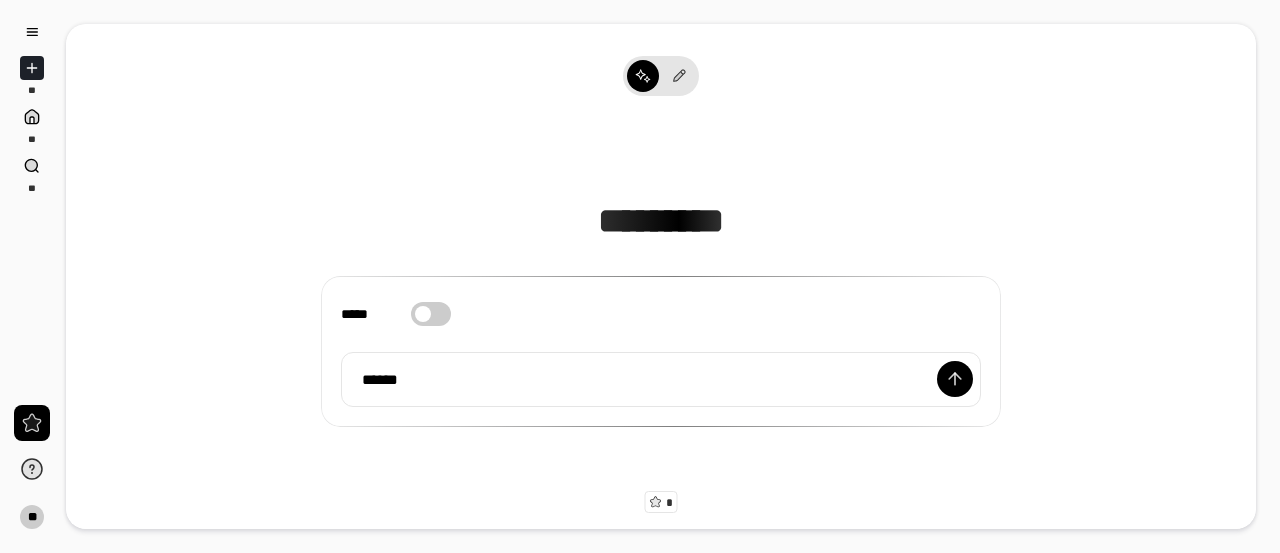 click on "*****" at bounding box center (431, 314) 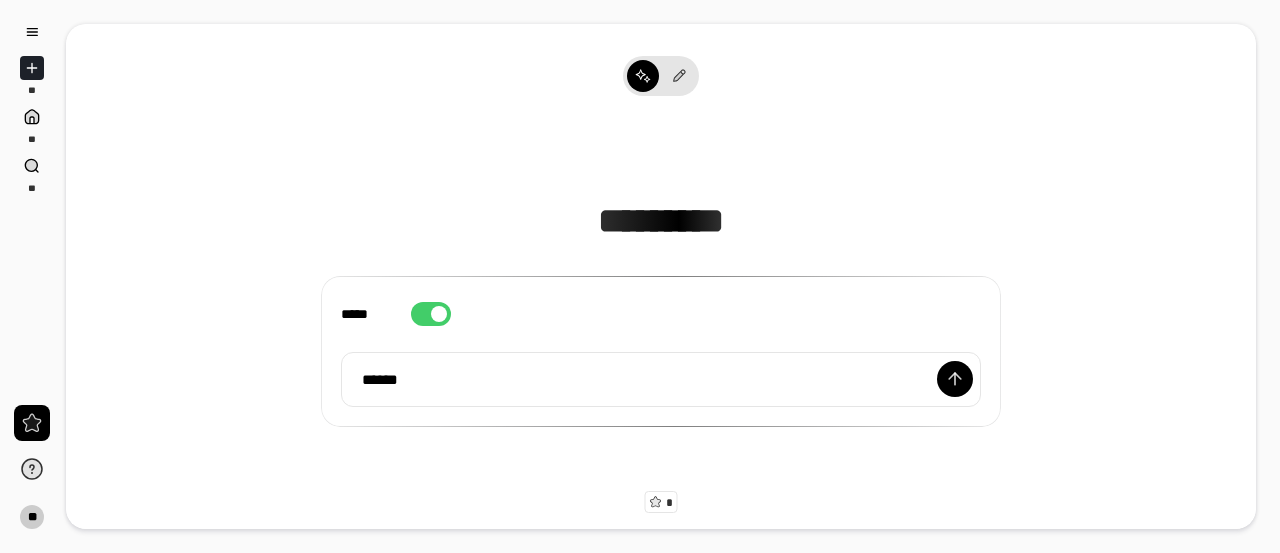 click on "*****" at bounding box center (431, 314) 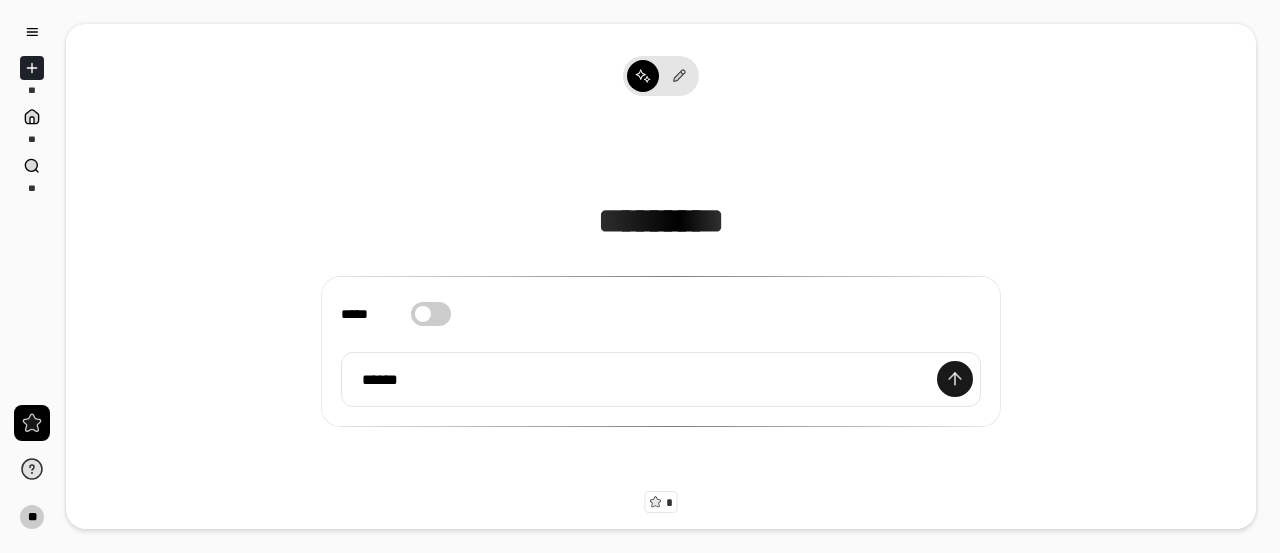 click at bounding box center [955, 379] 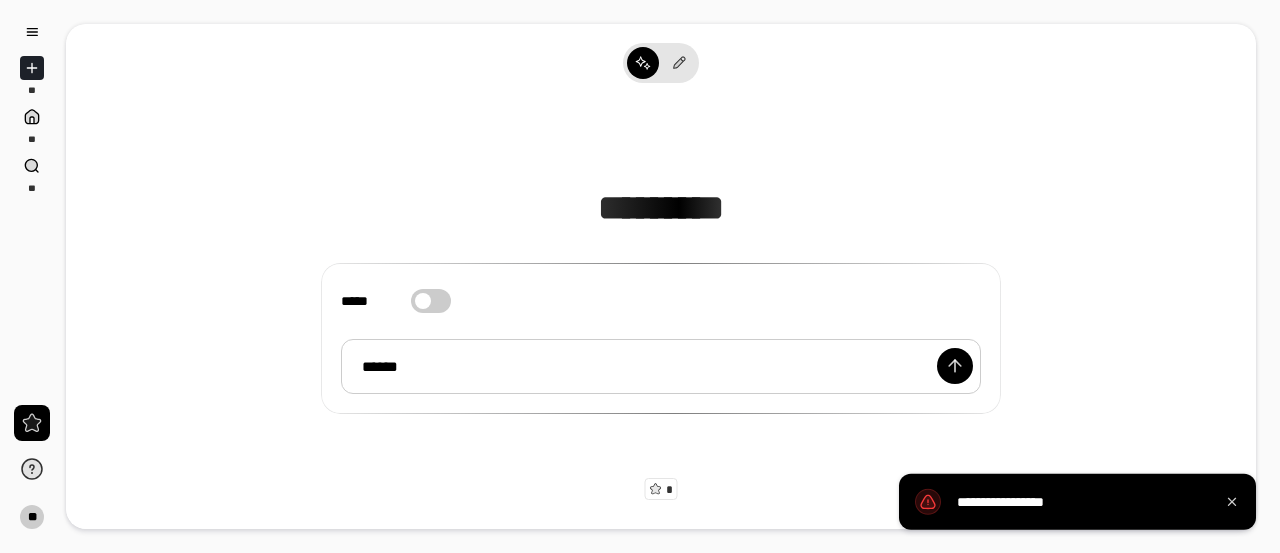 scroll, scrollTop: 17, scrollLeft: 0, axis: vertical 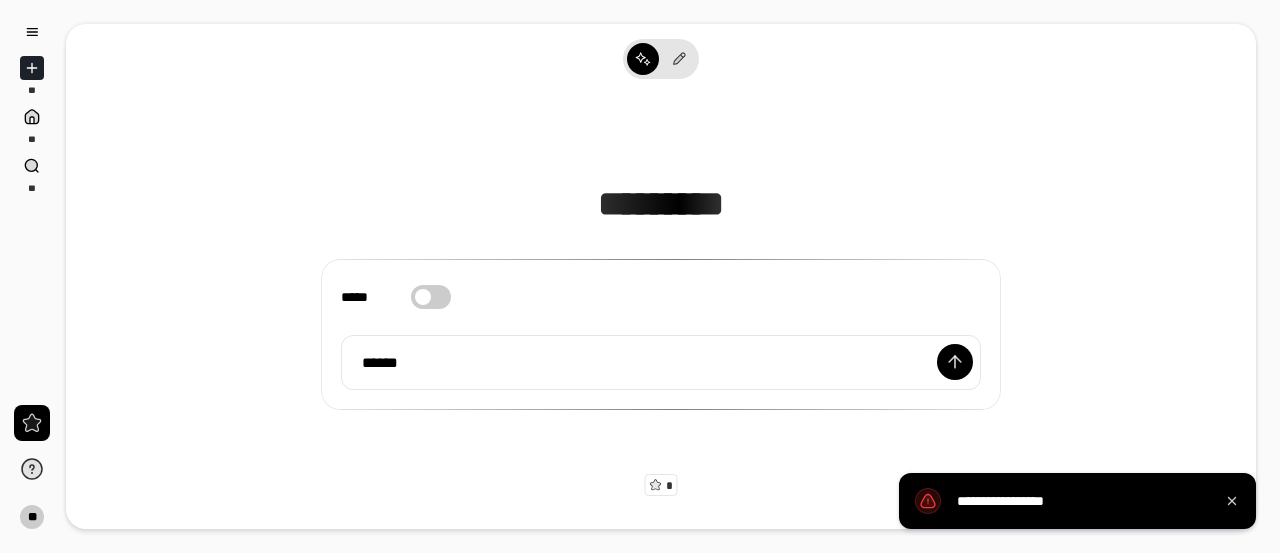 click on "**********" at bounding box center (1077, 501) 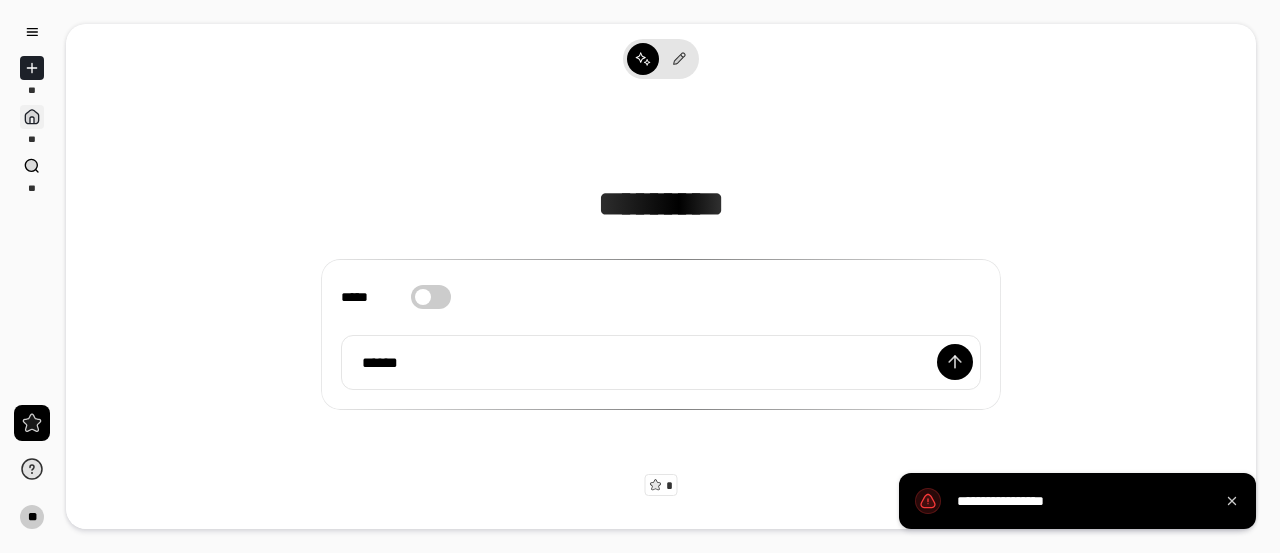 click at bounding box center [32, 117] 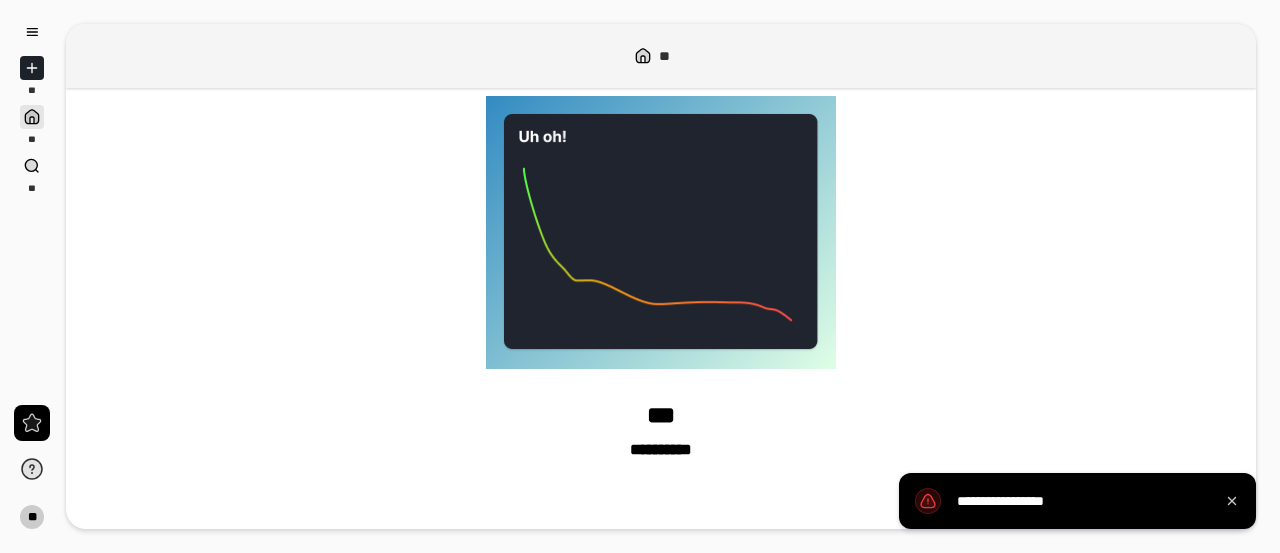 scroll, scrollTop: 228, scrollLeft: 0, axis: vertical 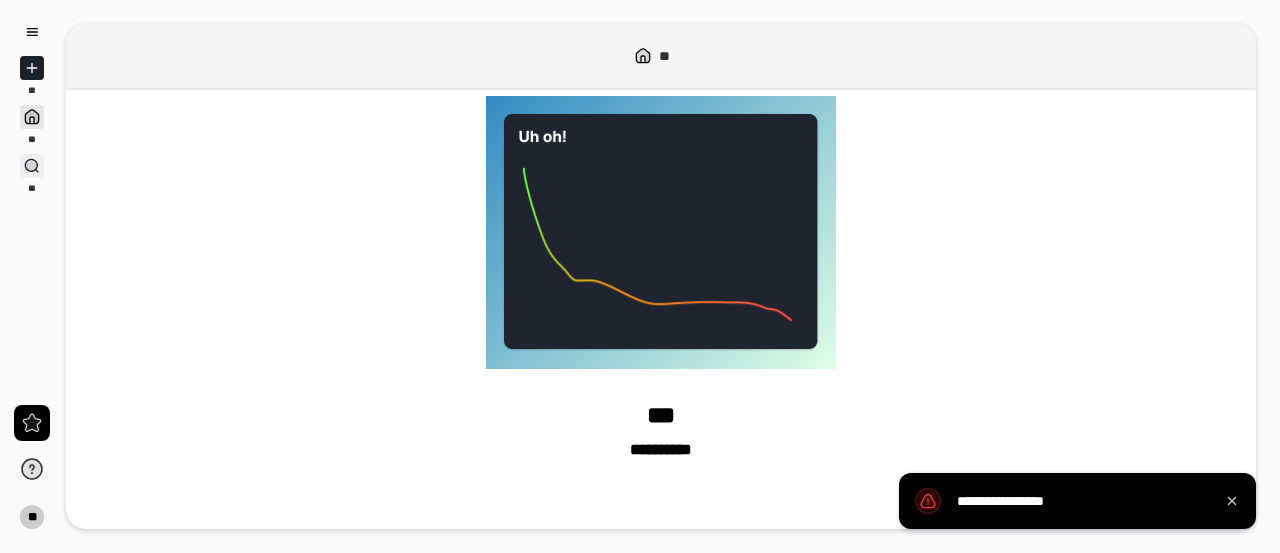 click on "**" at bounding box center (32, 174) 